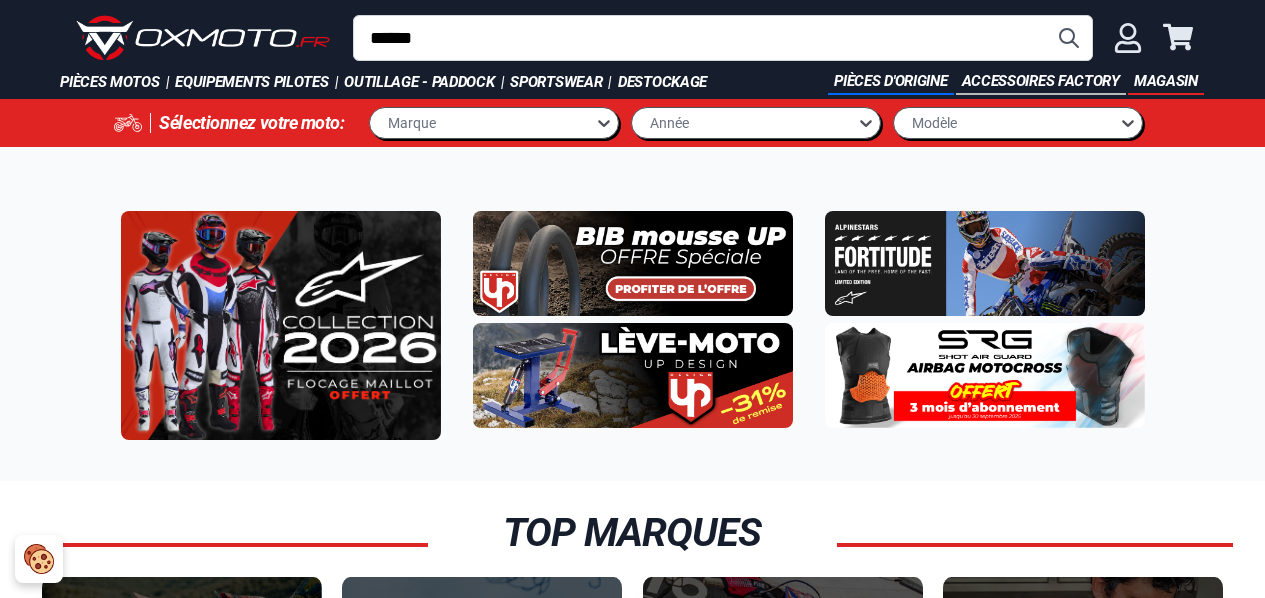 scroll, scrollTop: 0, scrollLeft: 0, axis: both 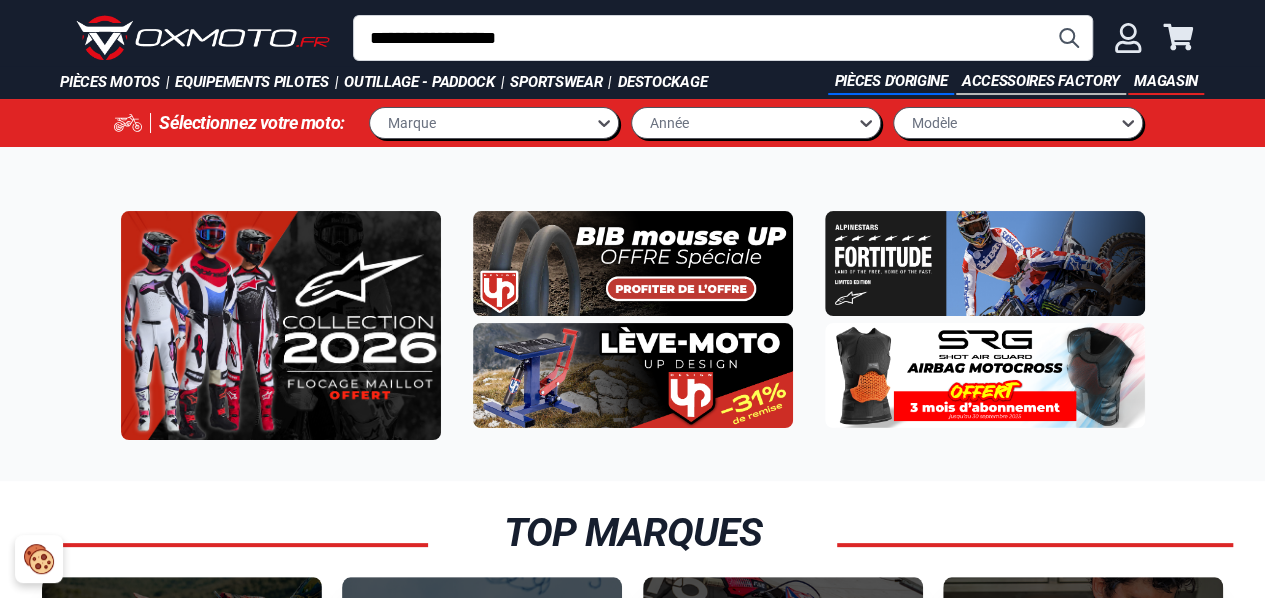 type on "**********" 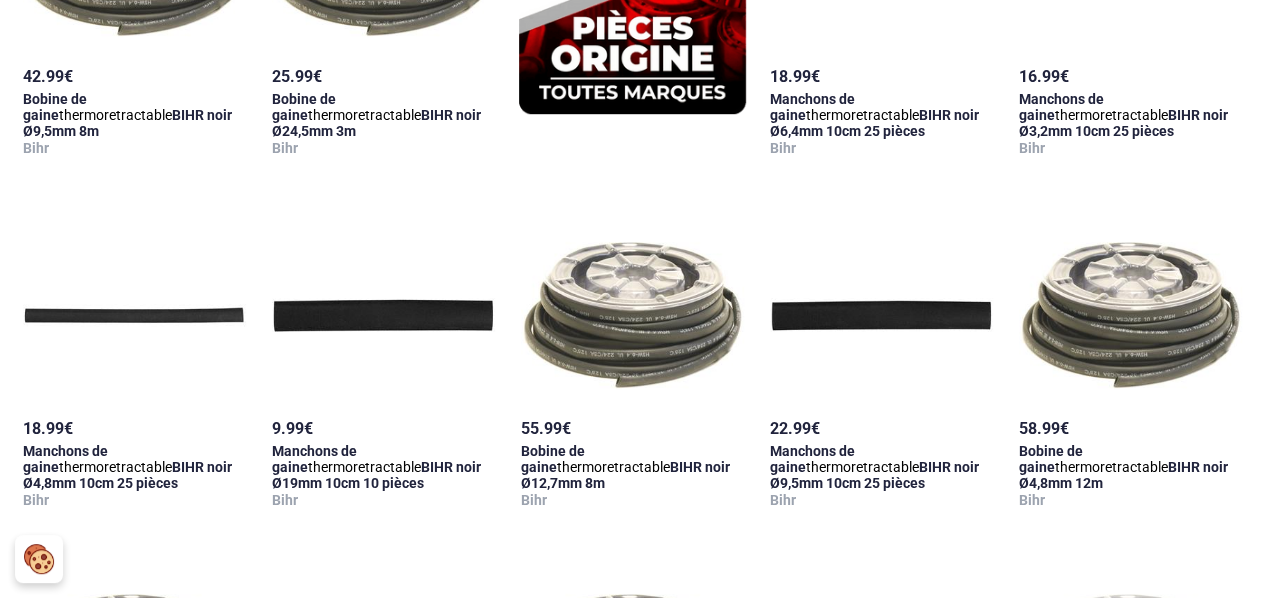 scroll, scrollTop: 0, scrollLeft: 0, axis: both 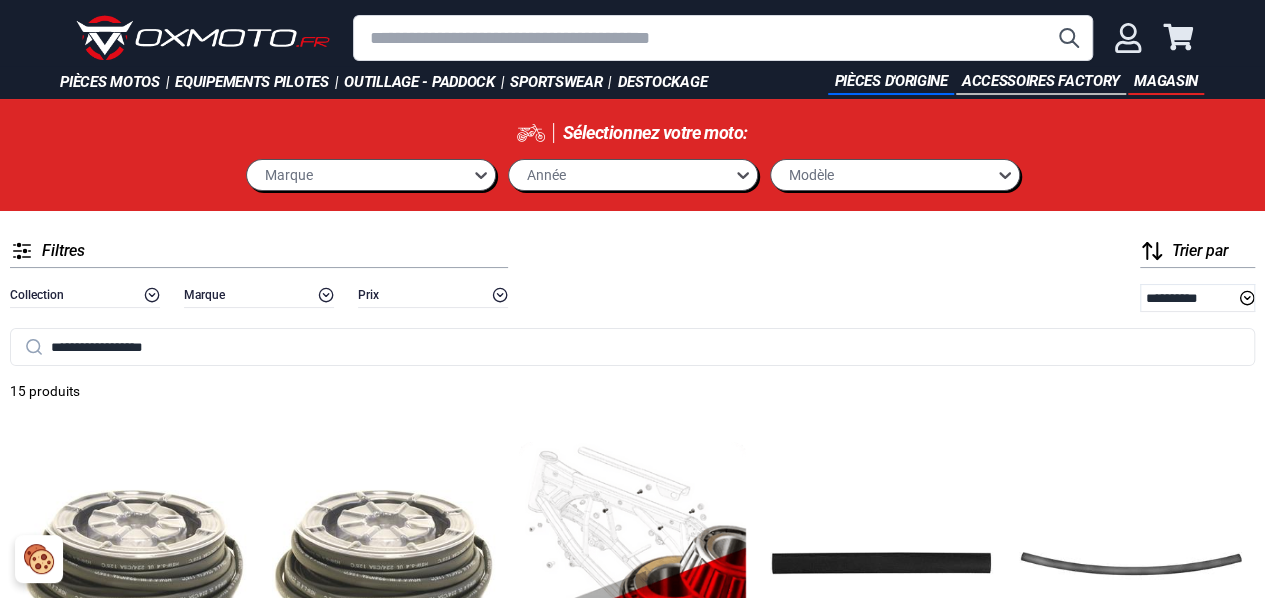 click at bounding box center [723, 38] 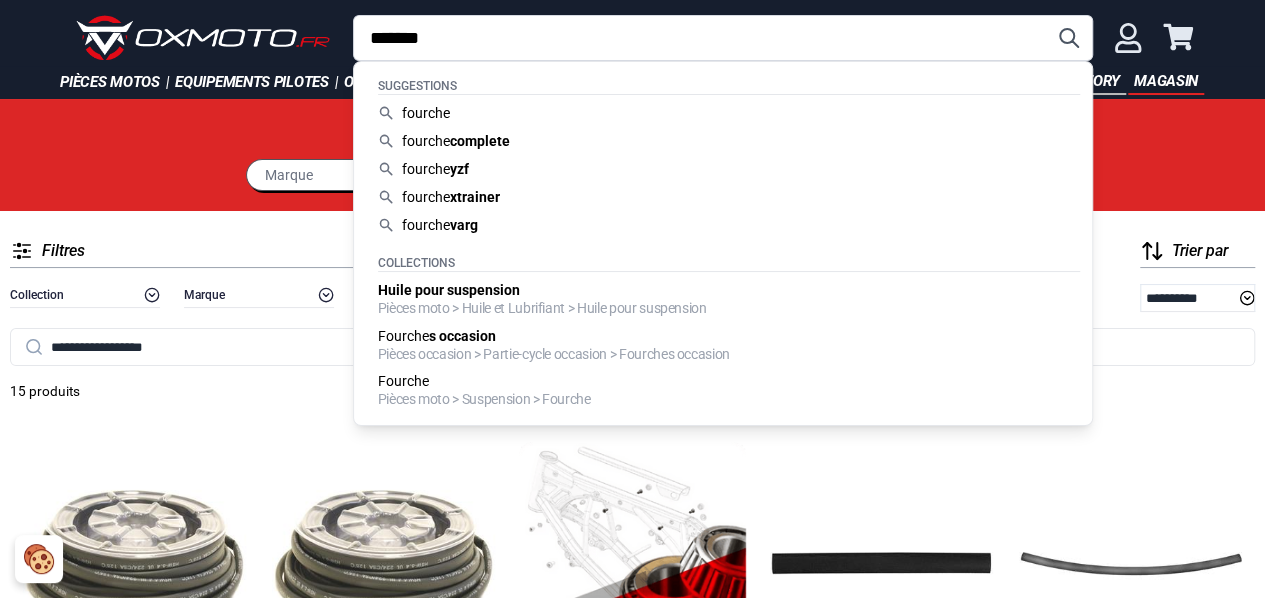 type on "*******" 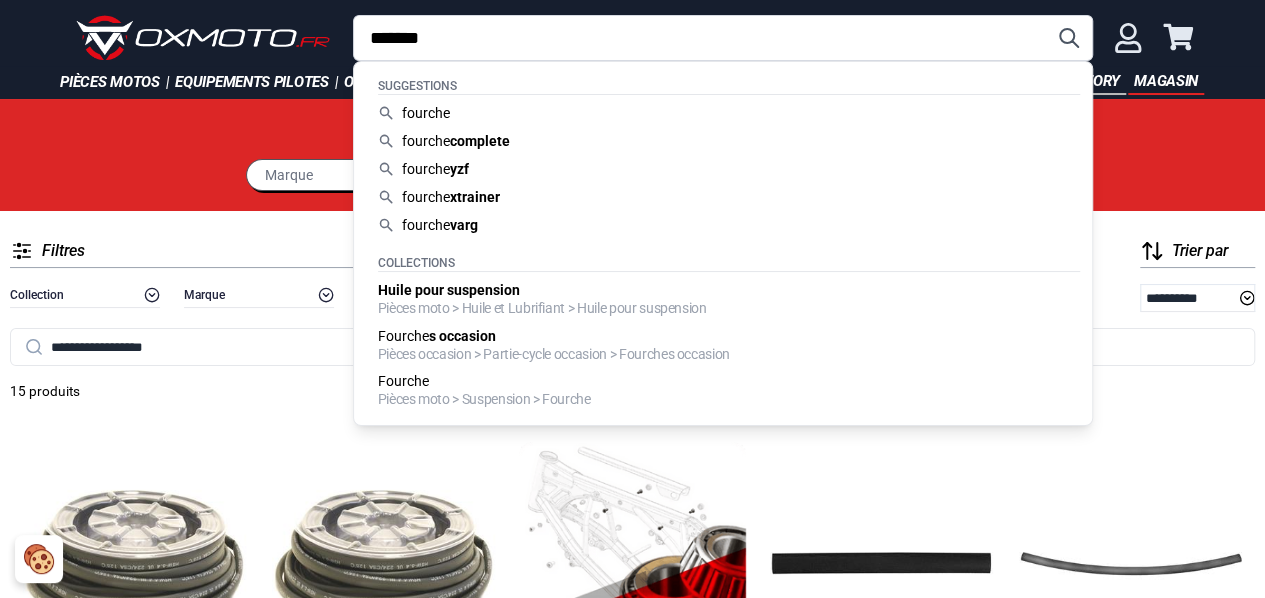 click at bounding box center [1069, 38] 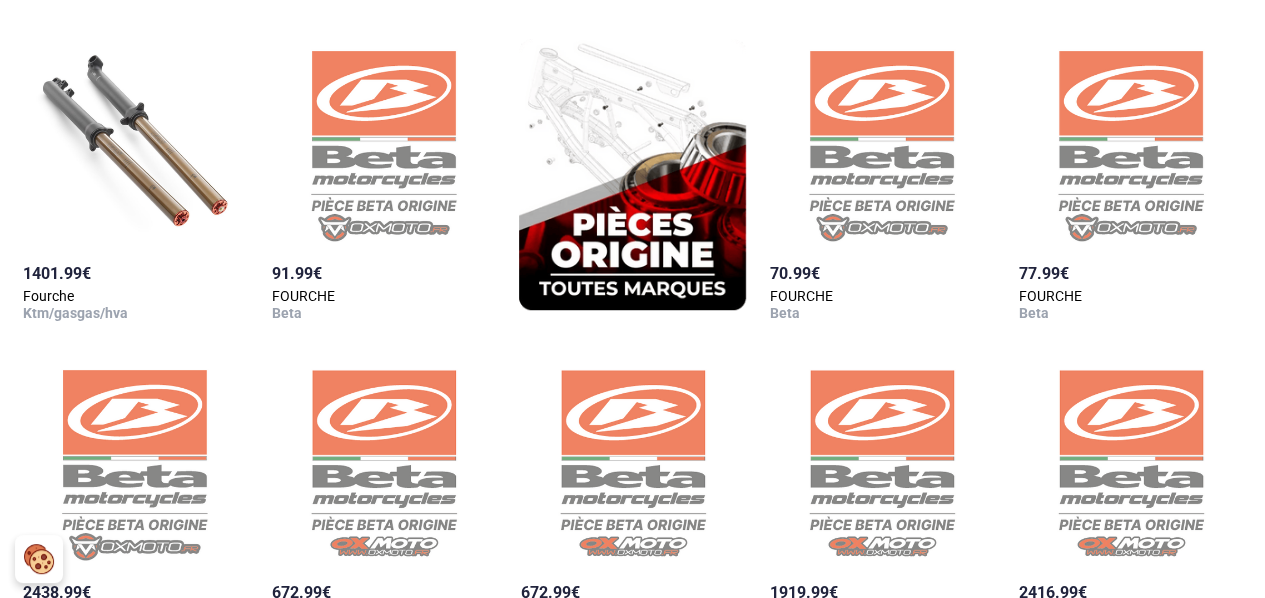 scroll, scrollTop: 0, scrollLeft: 0, axis: both 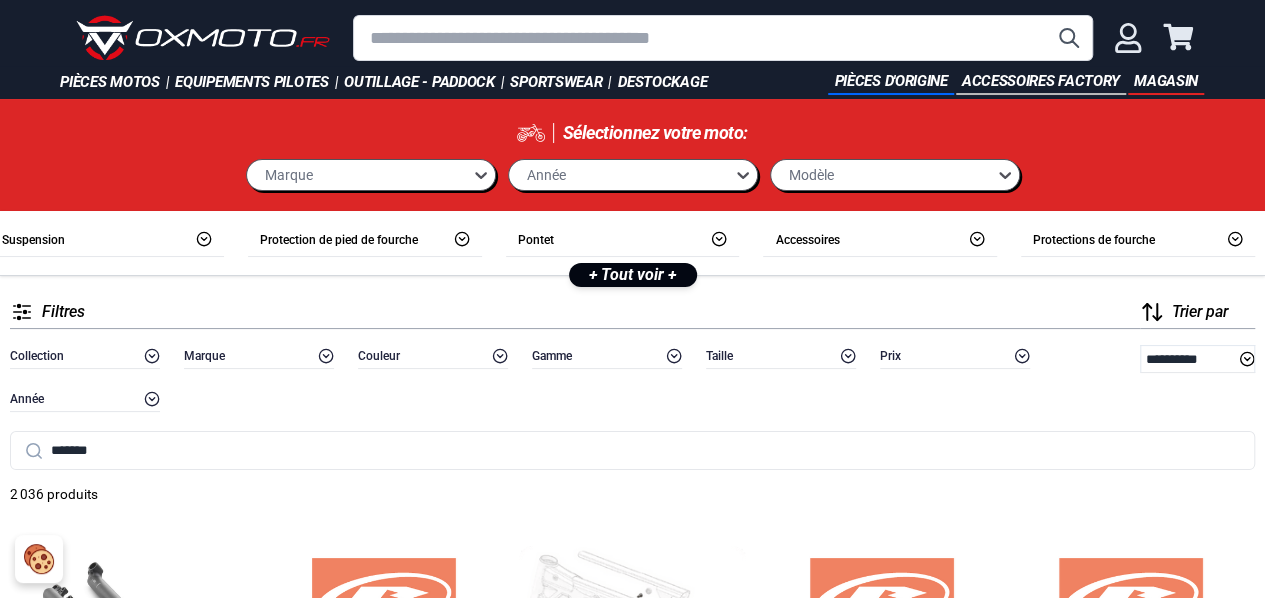 click at bounding box center (723, 38) 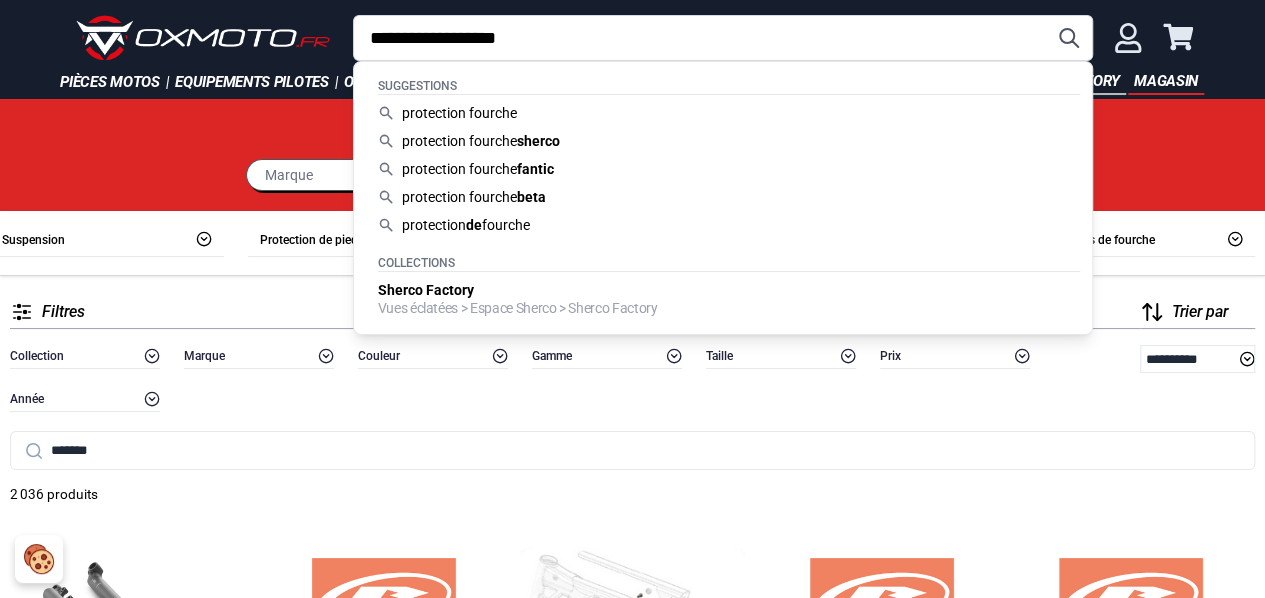 type on "**********" 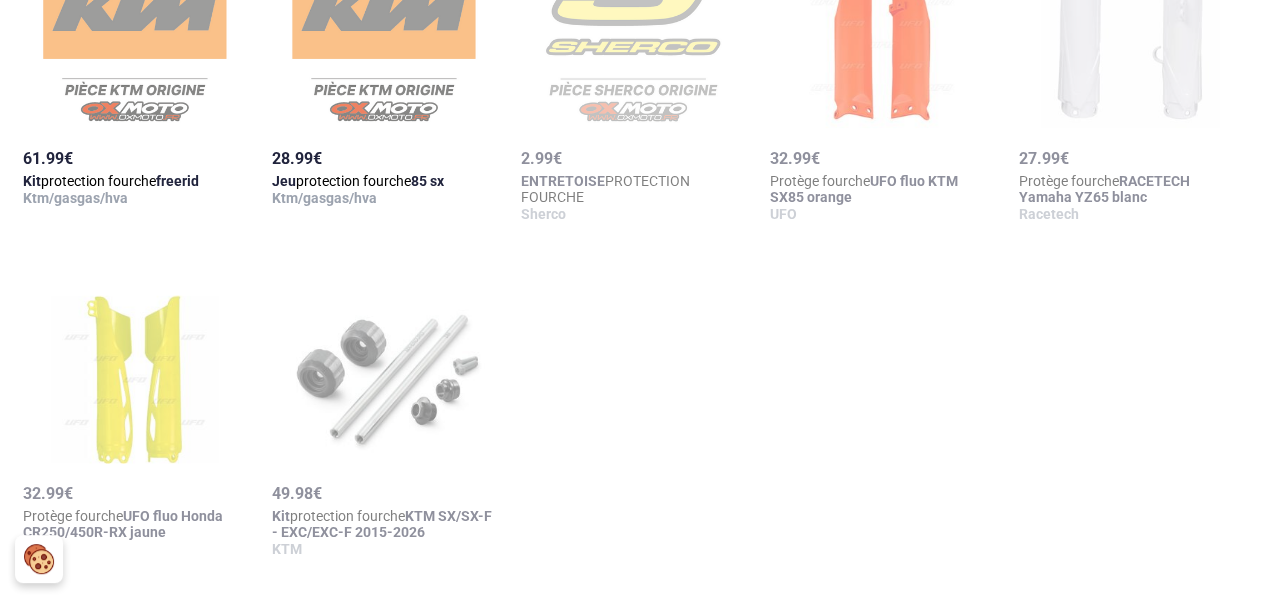 scroll, scrollTop: 2200, scrollLeft: 0, axis: vertical 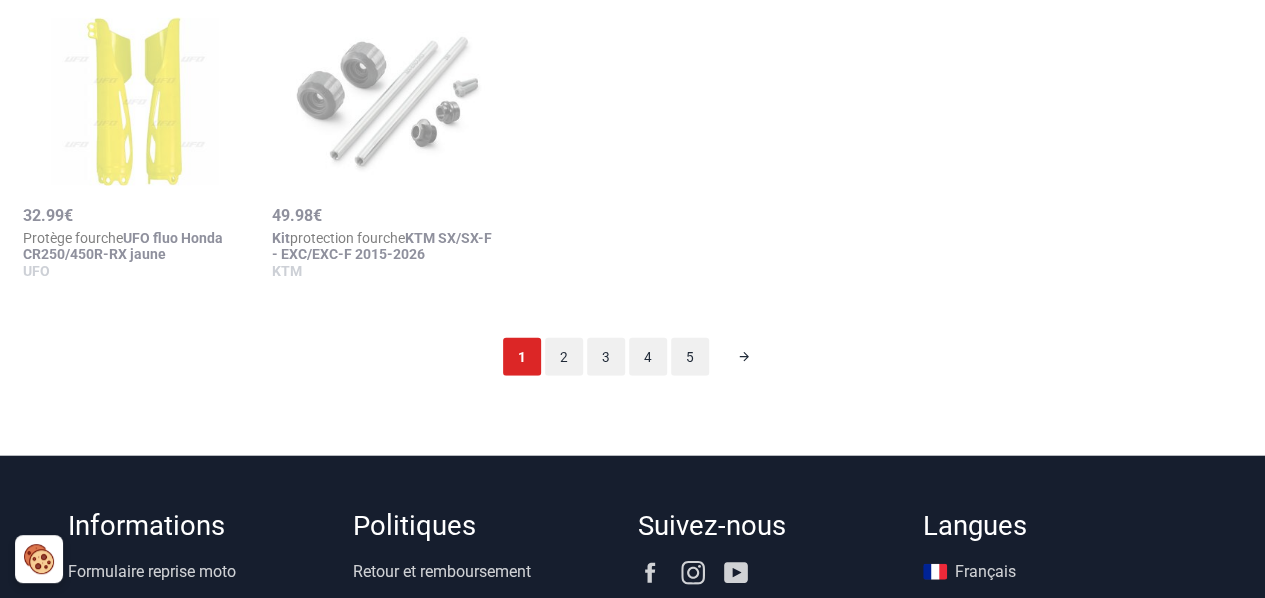 click on "2" at bounding box center (564, 357) 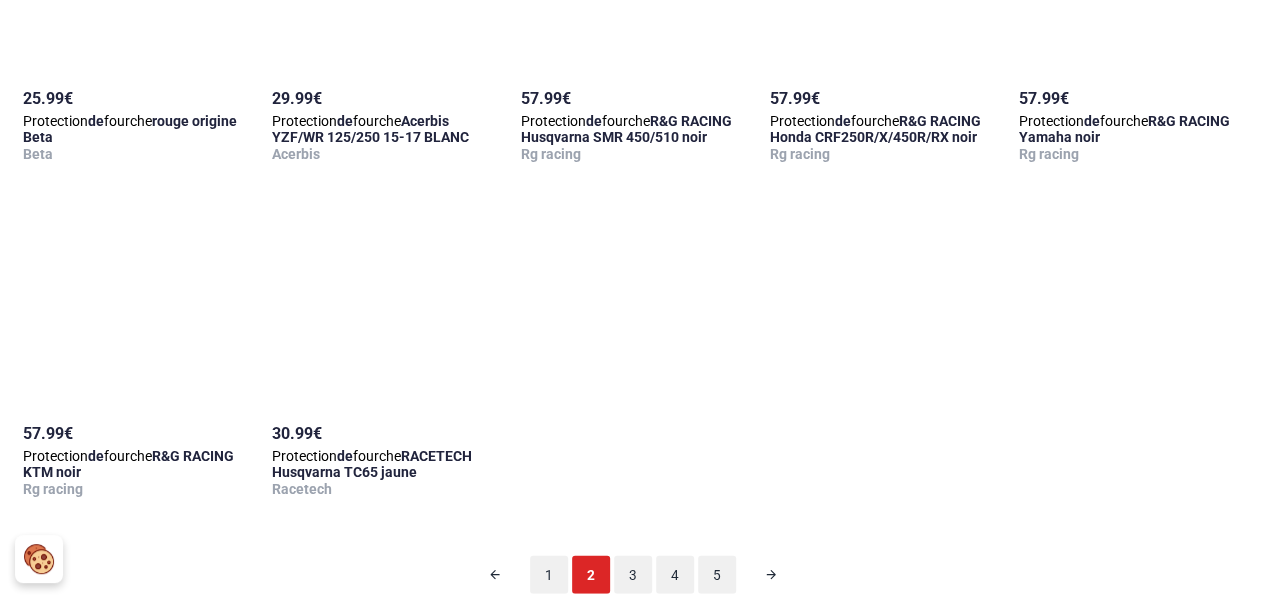 scroll, scrollTop: 2198, scrollLeft: 0, axis: vertical 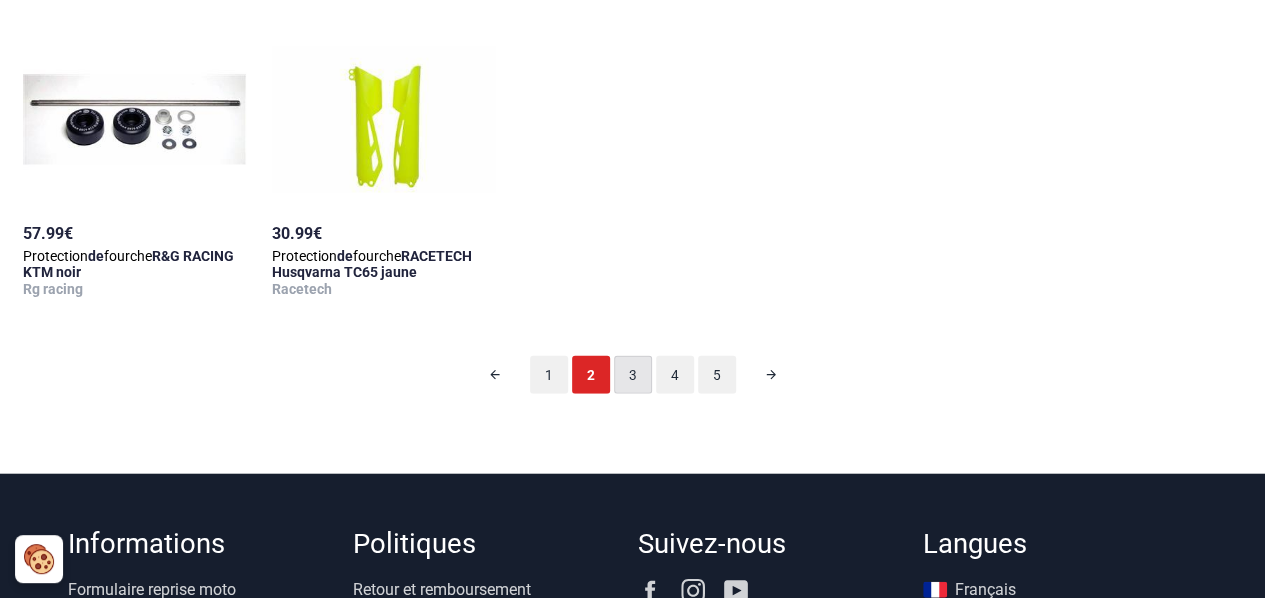 click on "3" at bounding box center [633, 375] 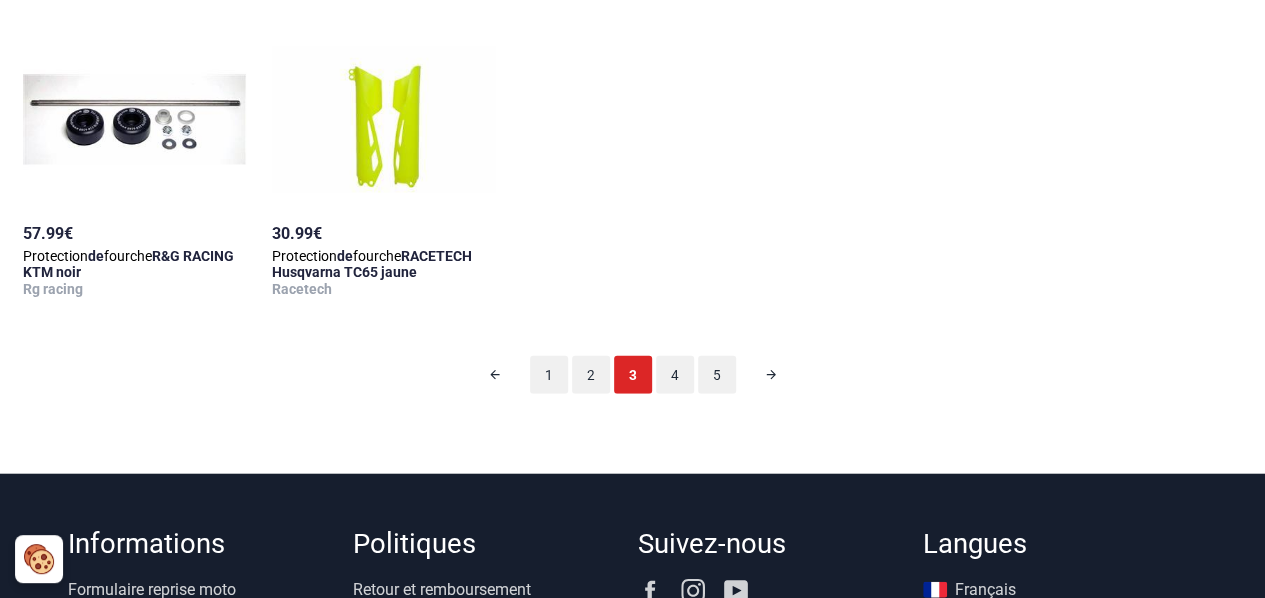 scroll, scrollTop: 98, scrollLeft: 0, axis: vertical 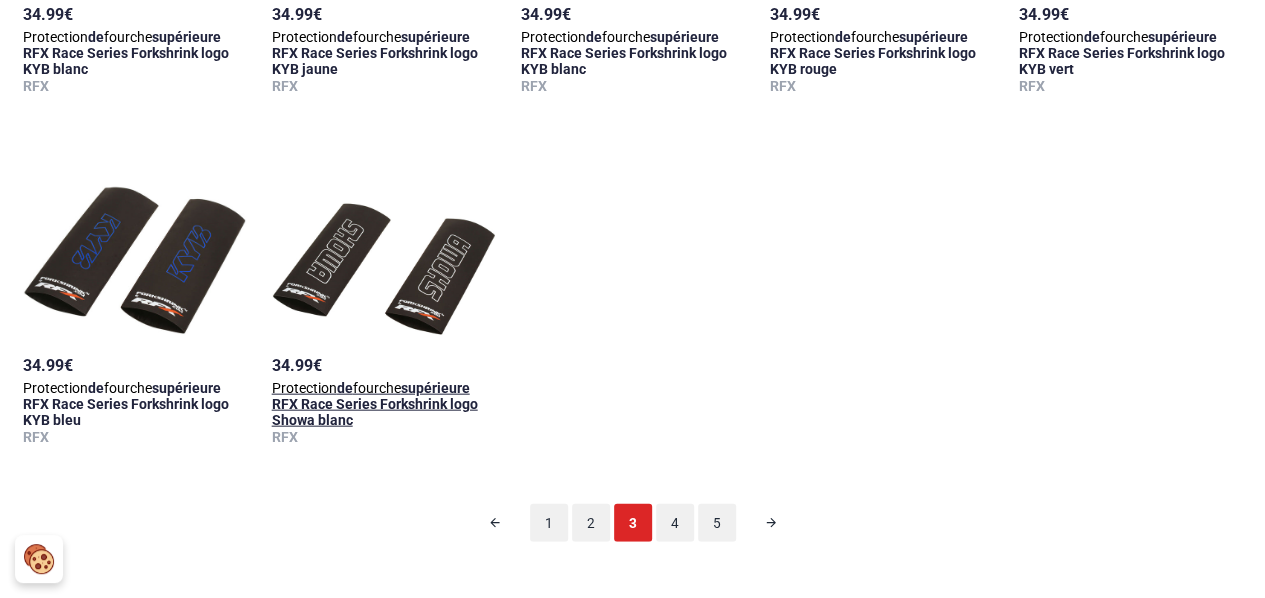 click at bounding box center (384, 236) 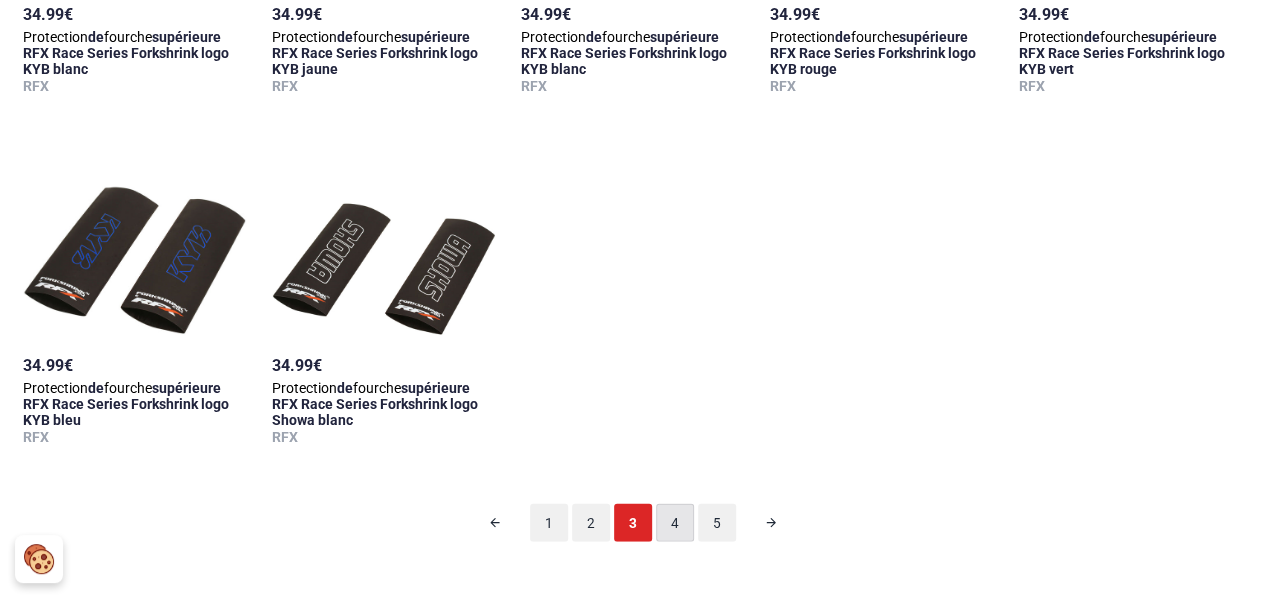 click on "4" at bounding box center (675, 523) 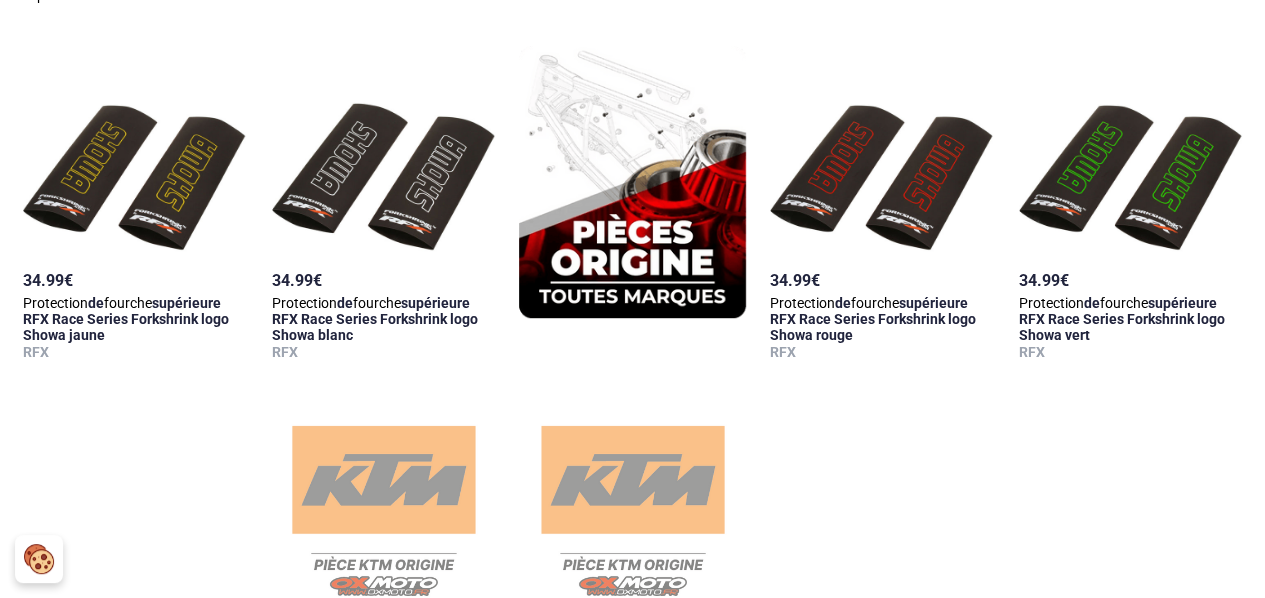 scroll, scrollTop: 498, scrollLeft: 0, axis: vertical 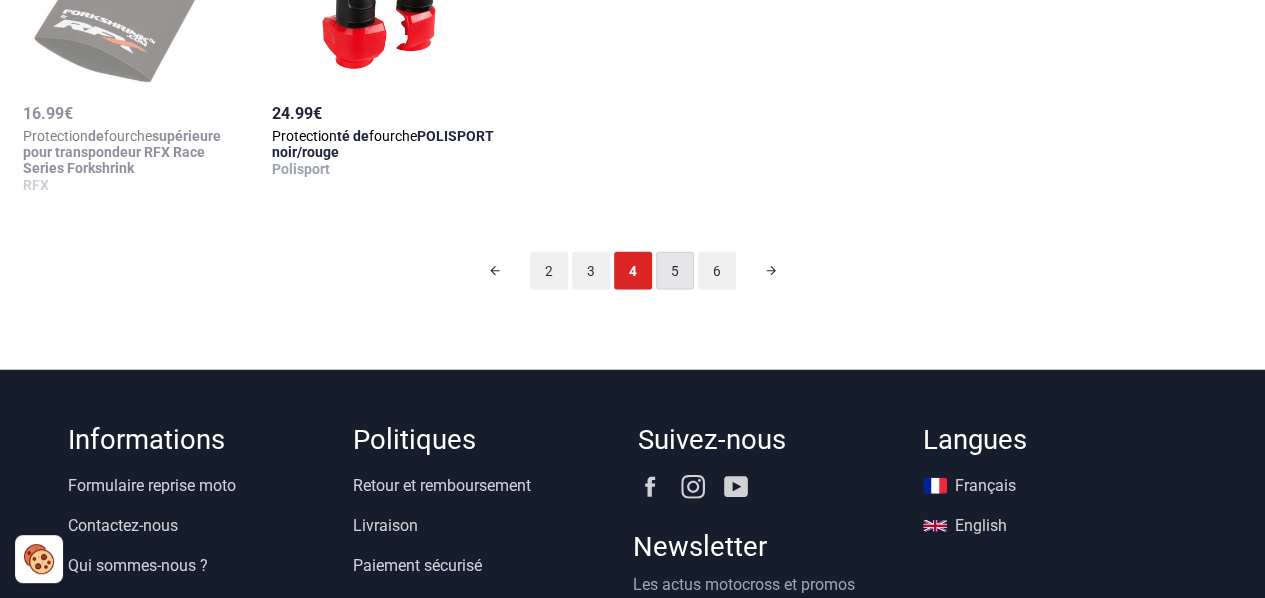 click on "5" at bounding box center [675, 271] 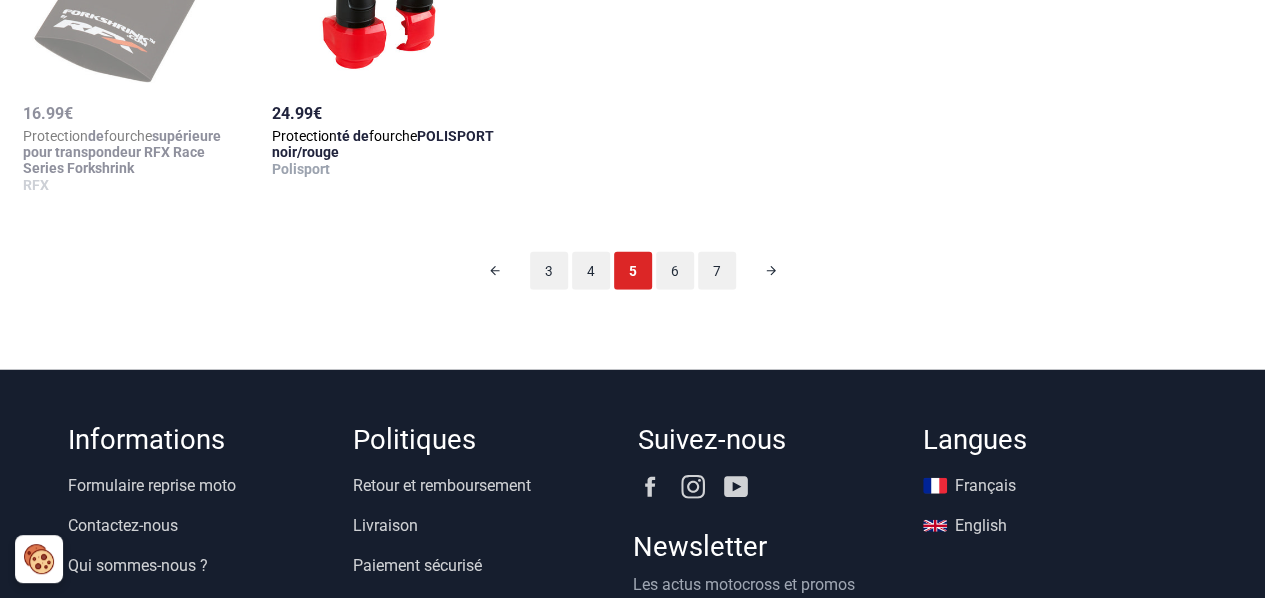 scroll, scrollTop: 98, scrollLeft: 0, axis: vertical 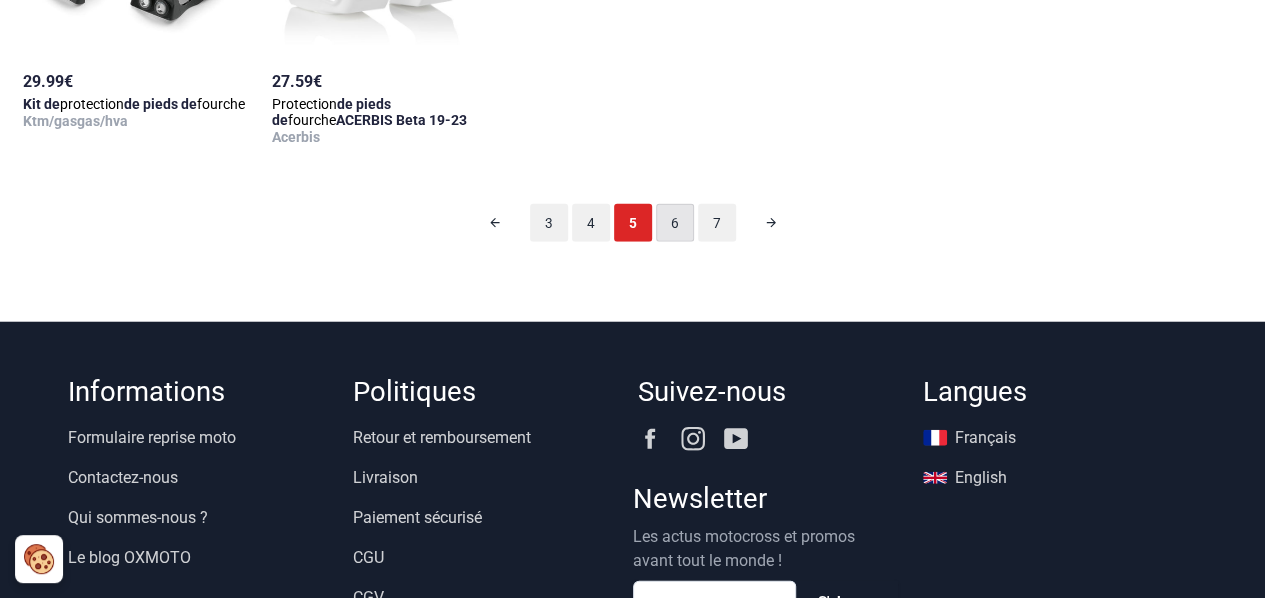 click on "6" at bounding box center (675, 223) 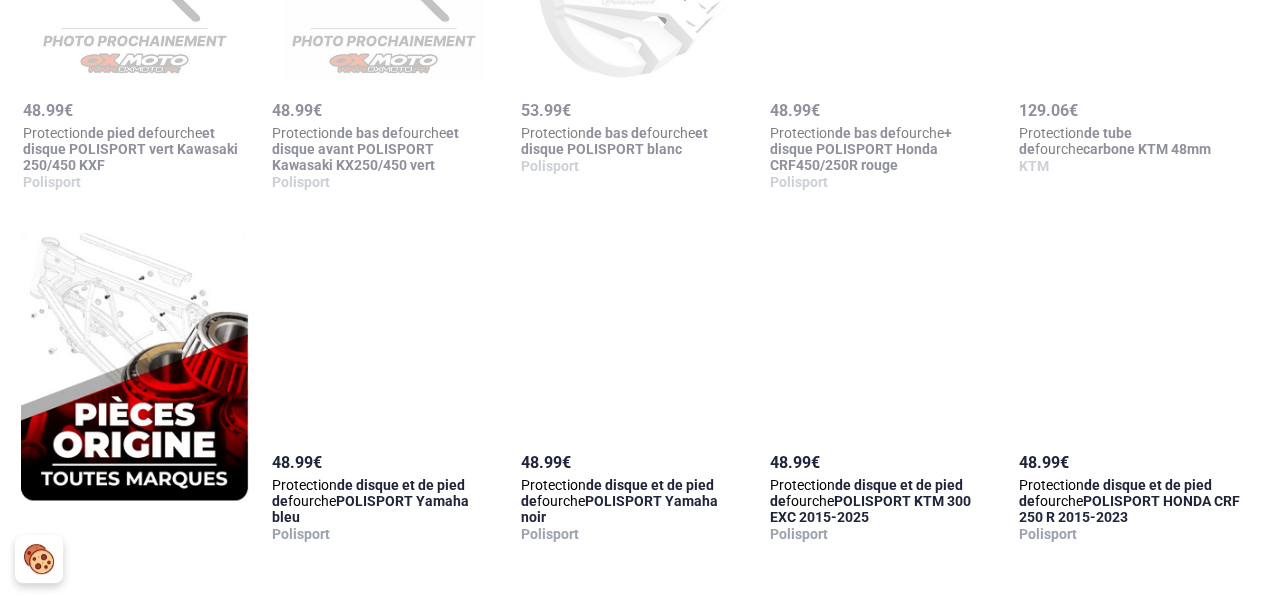 scroll, scrollTop: 1298, scrollLeft: 0, axis: vertical 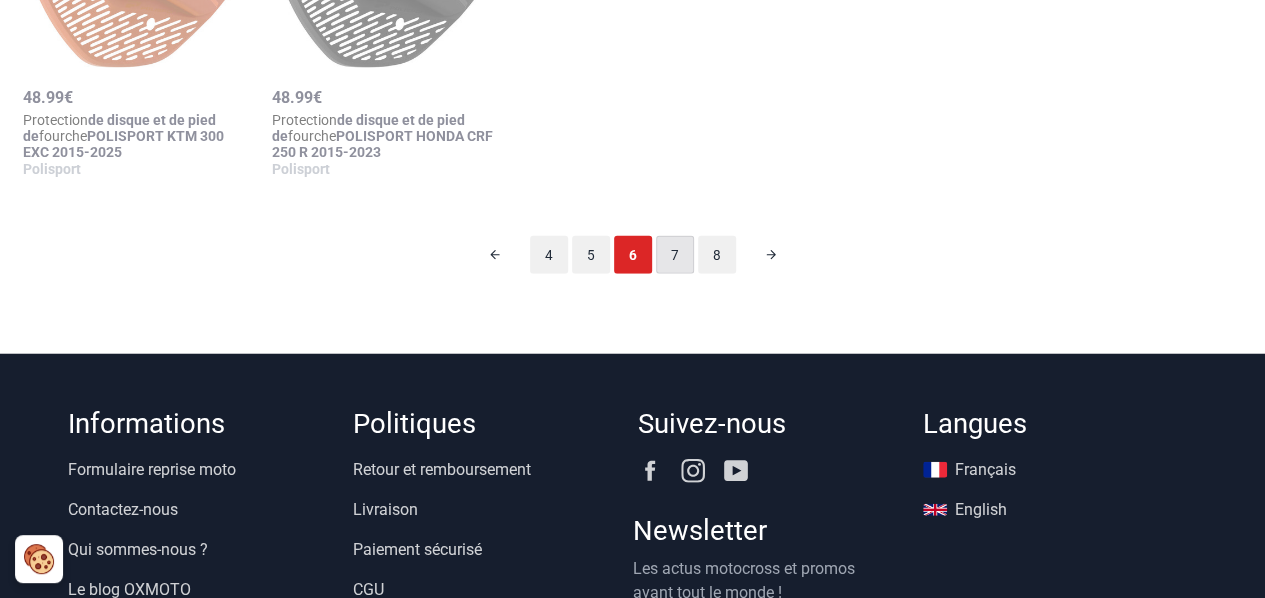 click on "7" at bounding box center (675, 255) 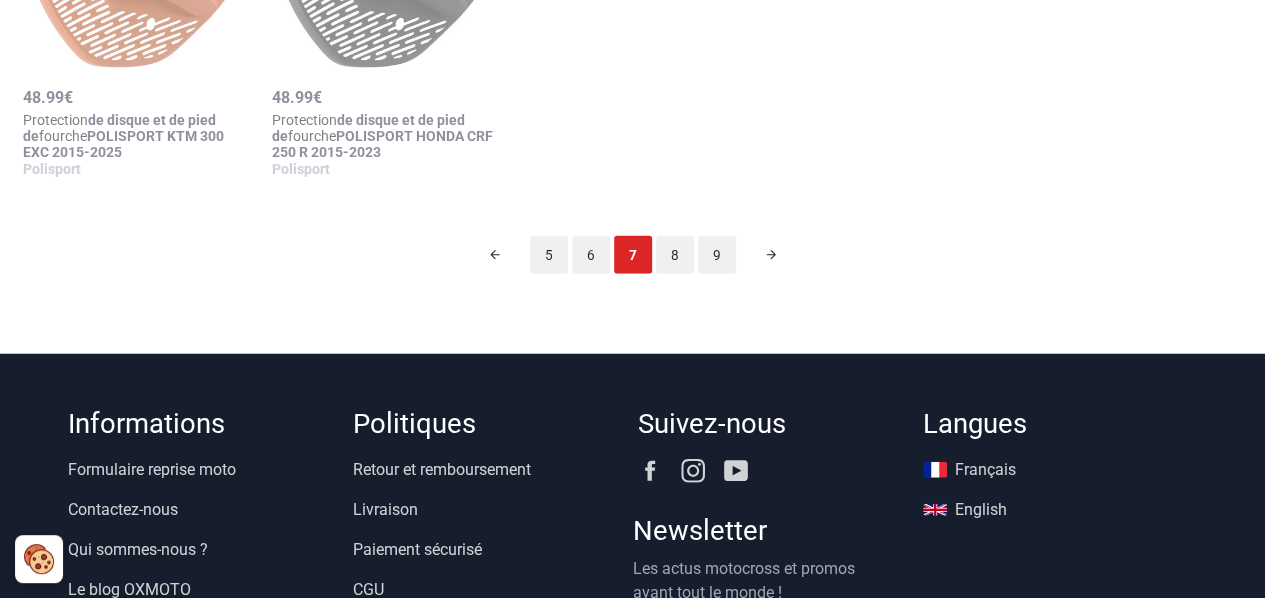 scroll, scrollTop: 98, scrollLeft: 0, axis: vertical 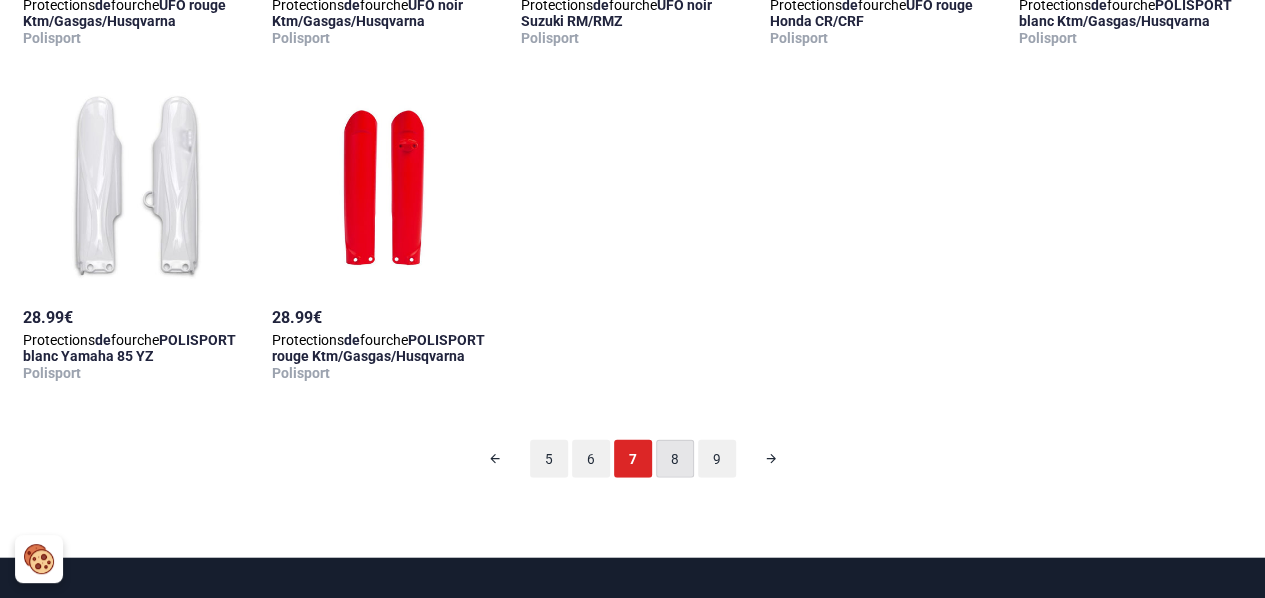 click on "8" at bounding box center (675, 459) 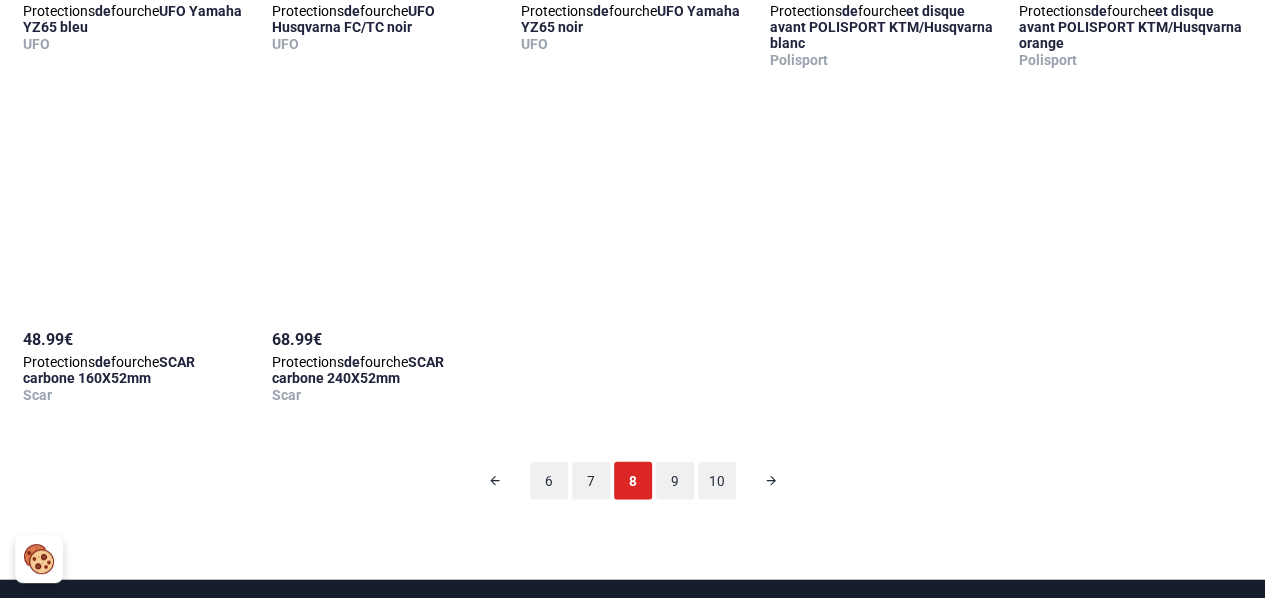 scroll, scrollTop: 2098, scrollLeft: 0, axis: vertical 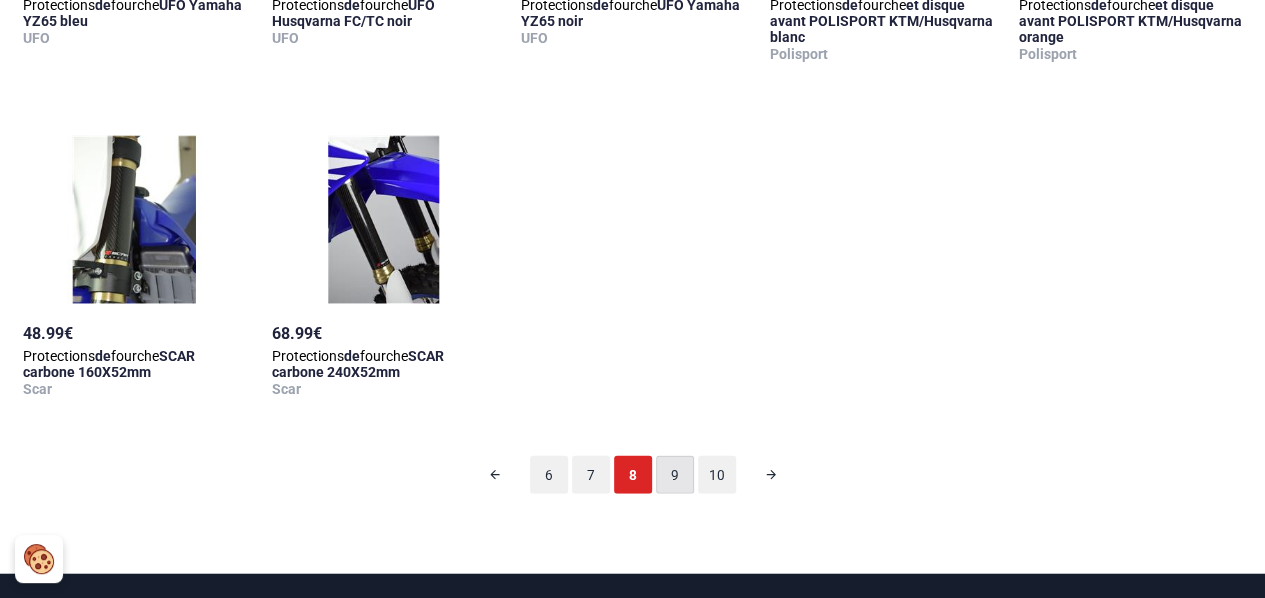 click on "9" at bounding box center [675, 475] 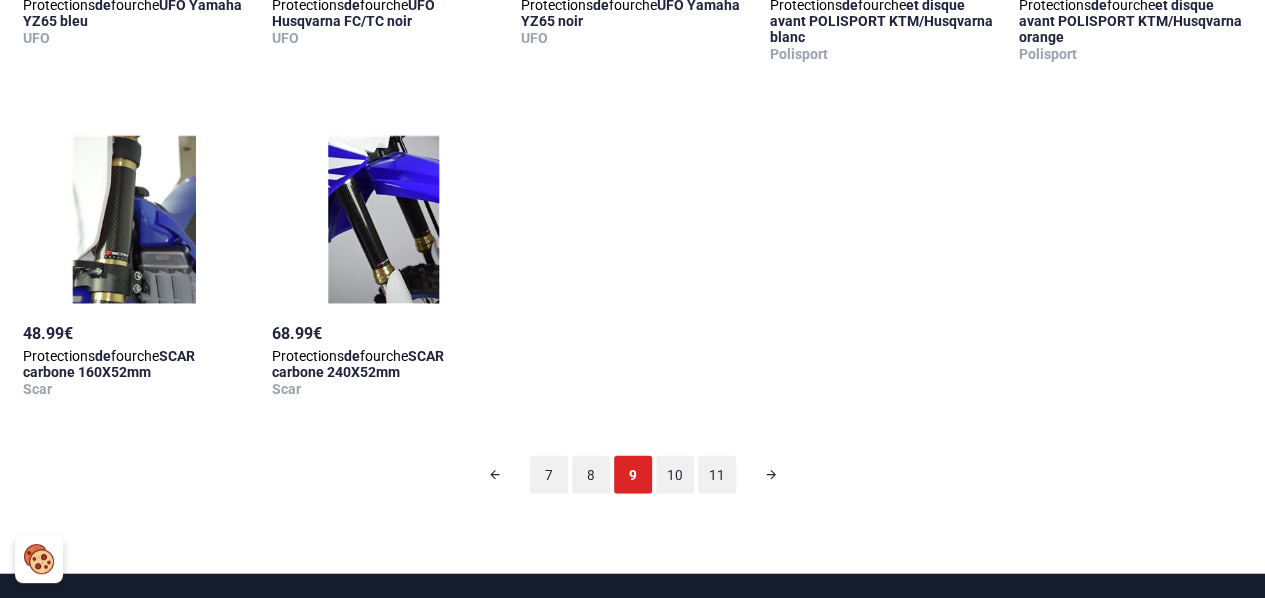 scroll, scrollTop: 98, scrollLeft: 0, axis: vertical 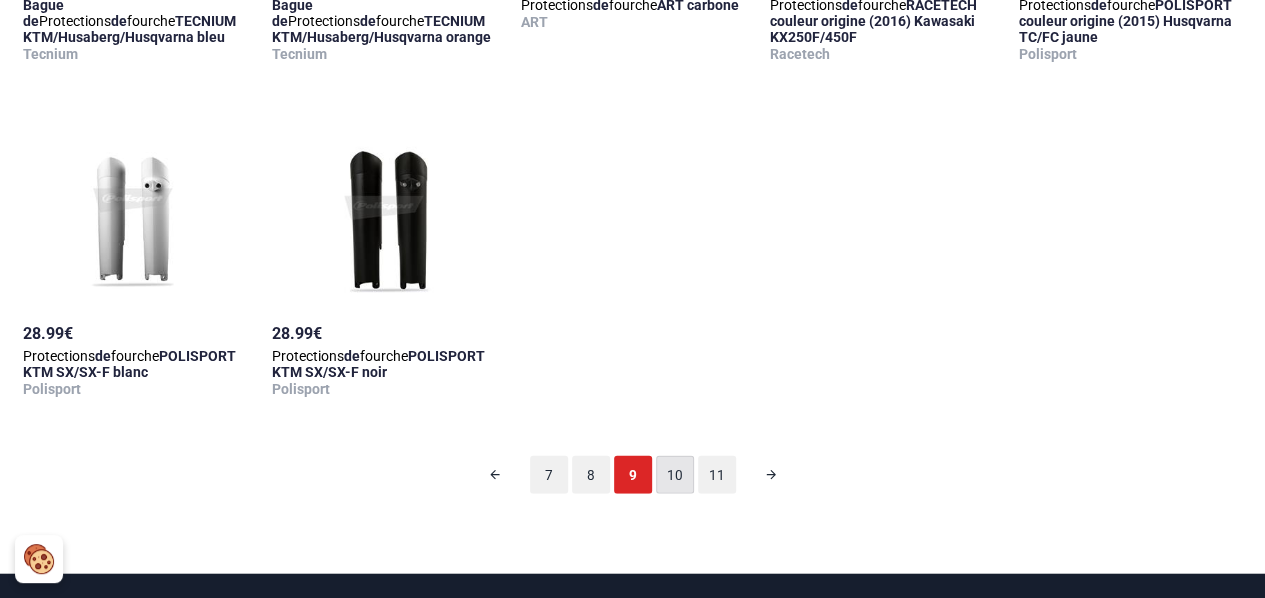 click on "10" at bounding box center [675, 475] 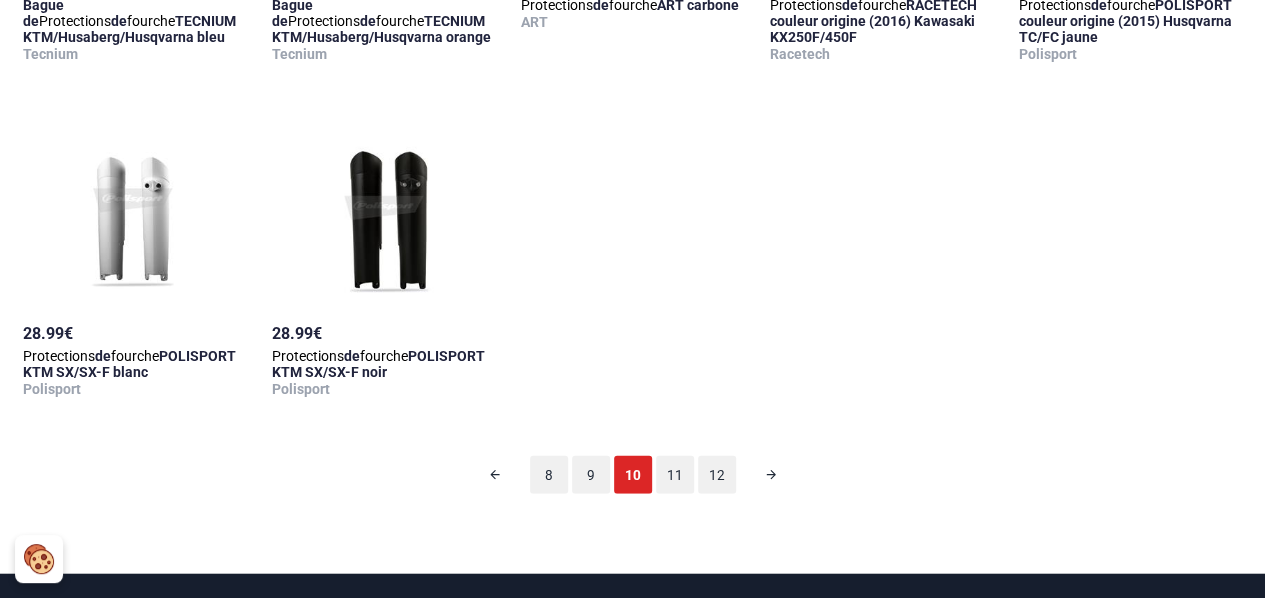 scroll, scrollTop: 98, scrollLeft: 0, axis: vertical 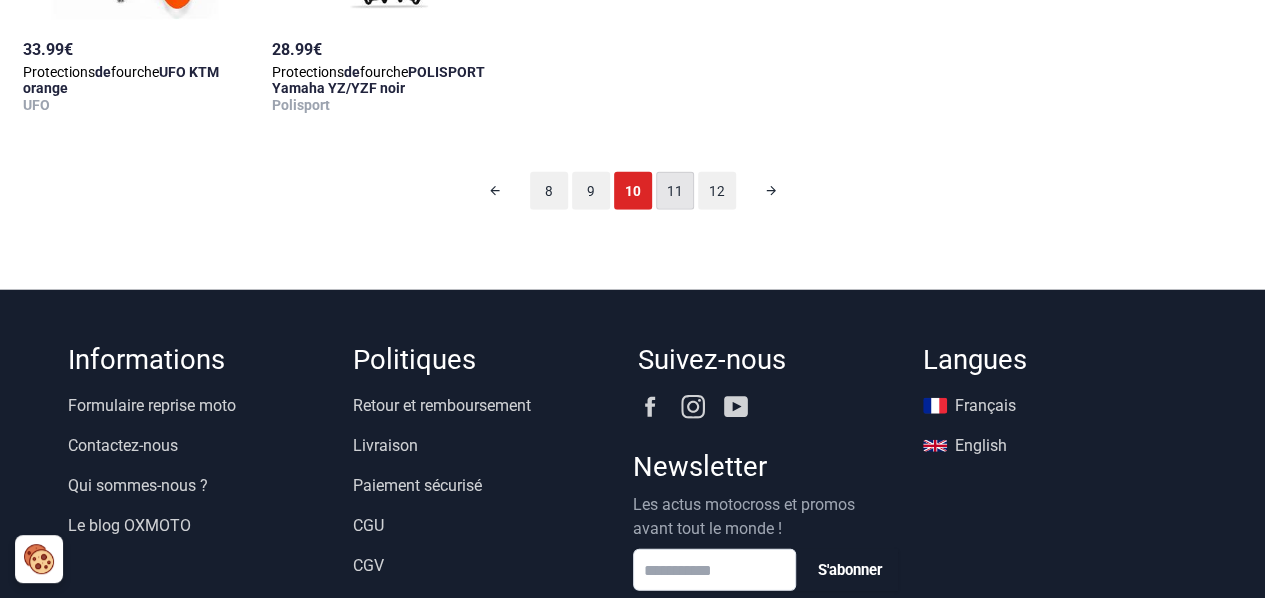click on "11" at bounding box center (675, 191) 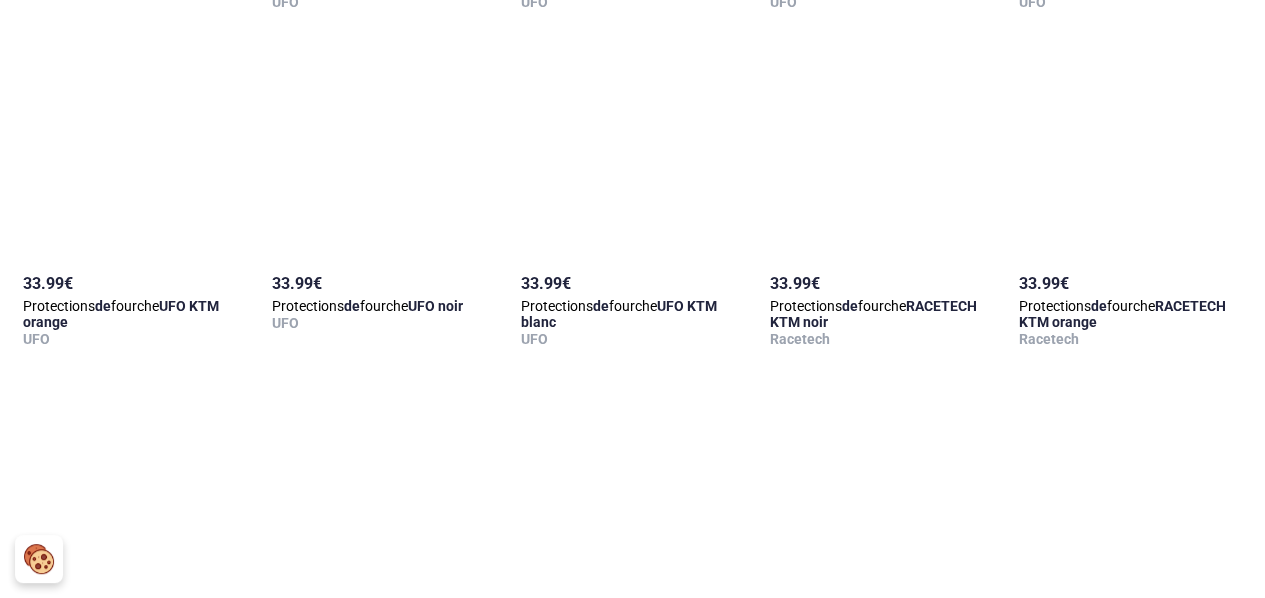 scroll, scrollTop: 2198, scrollLeft: 0, axis: vertical 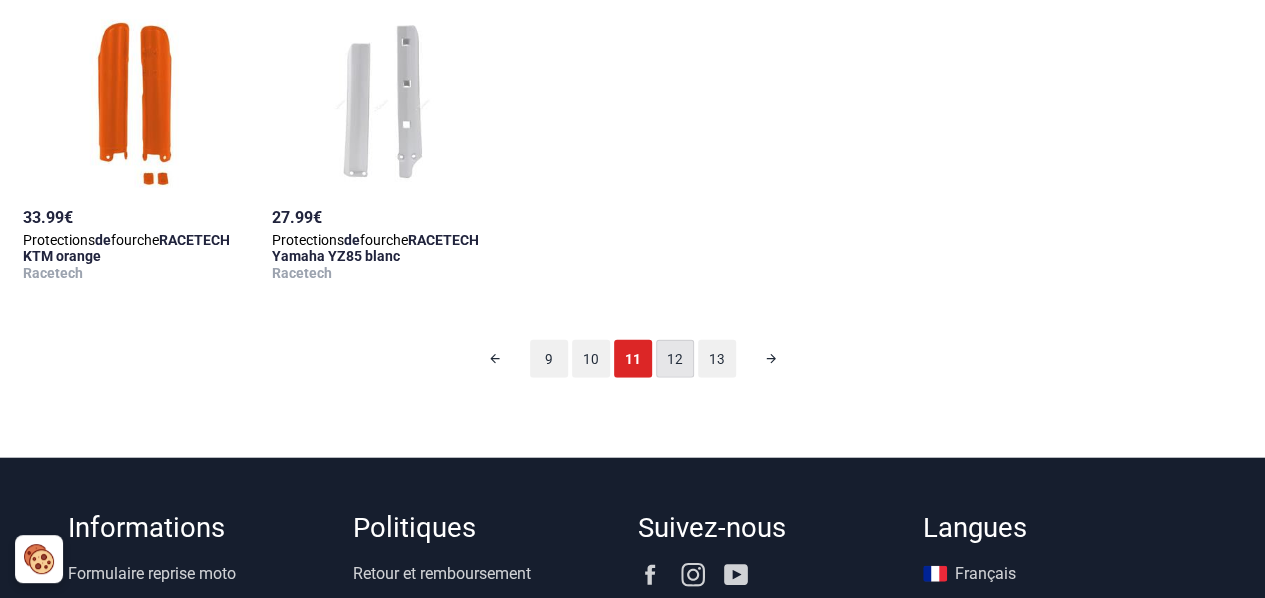 click on "12" at bounding box center (675, 359) 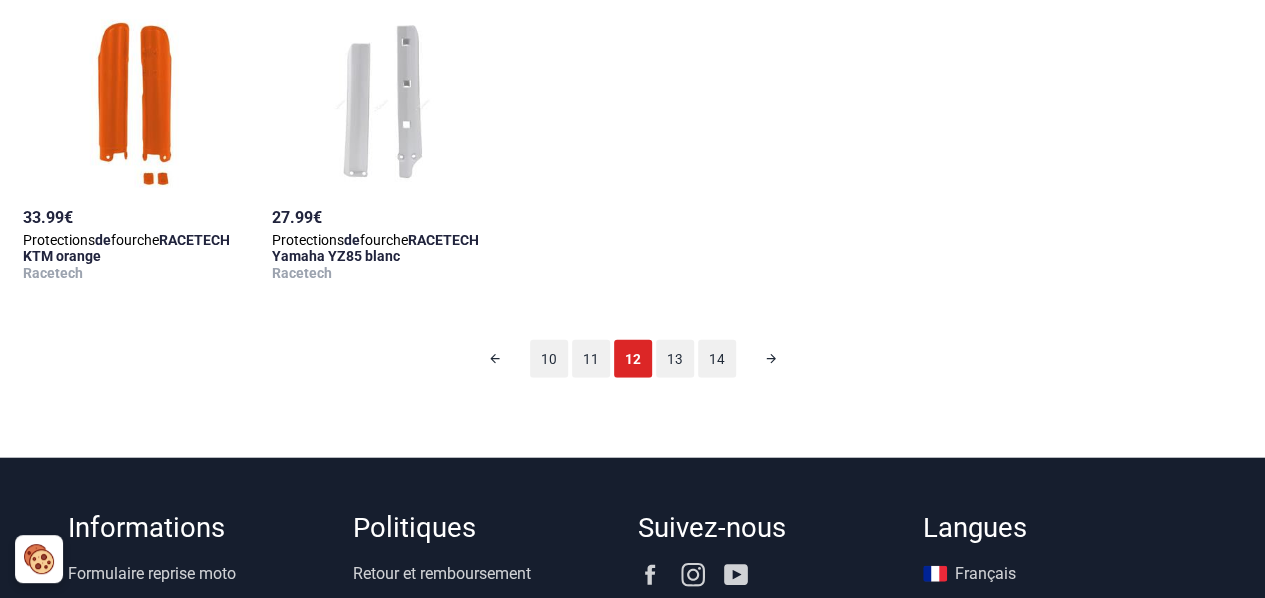scroll, scrollTop: 98, scrollLeft: 0, axis: vertical 